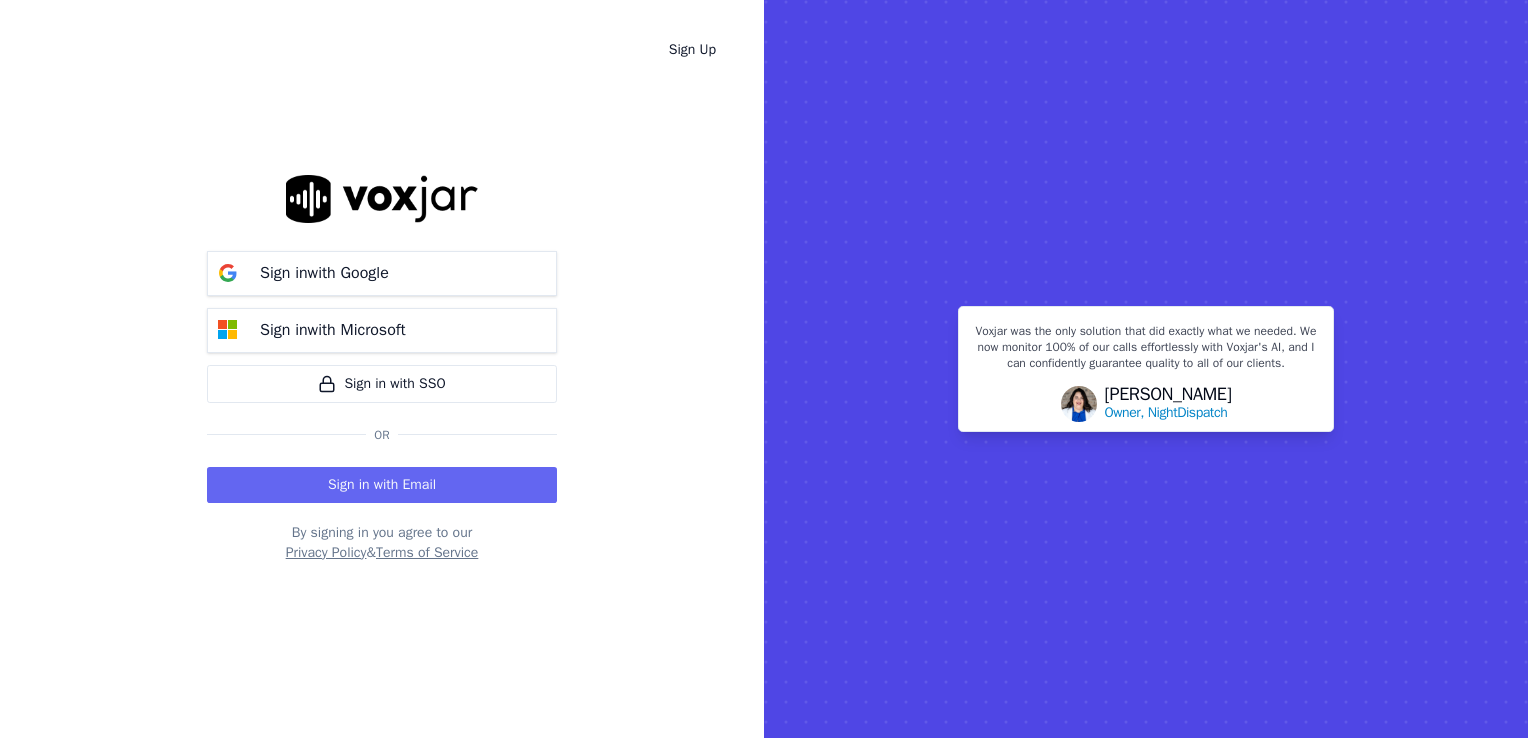 scroll, scrollTop: 0, scrollLeft: 0, axis: both 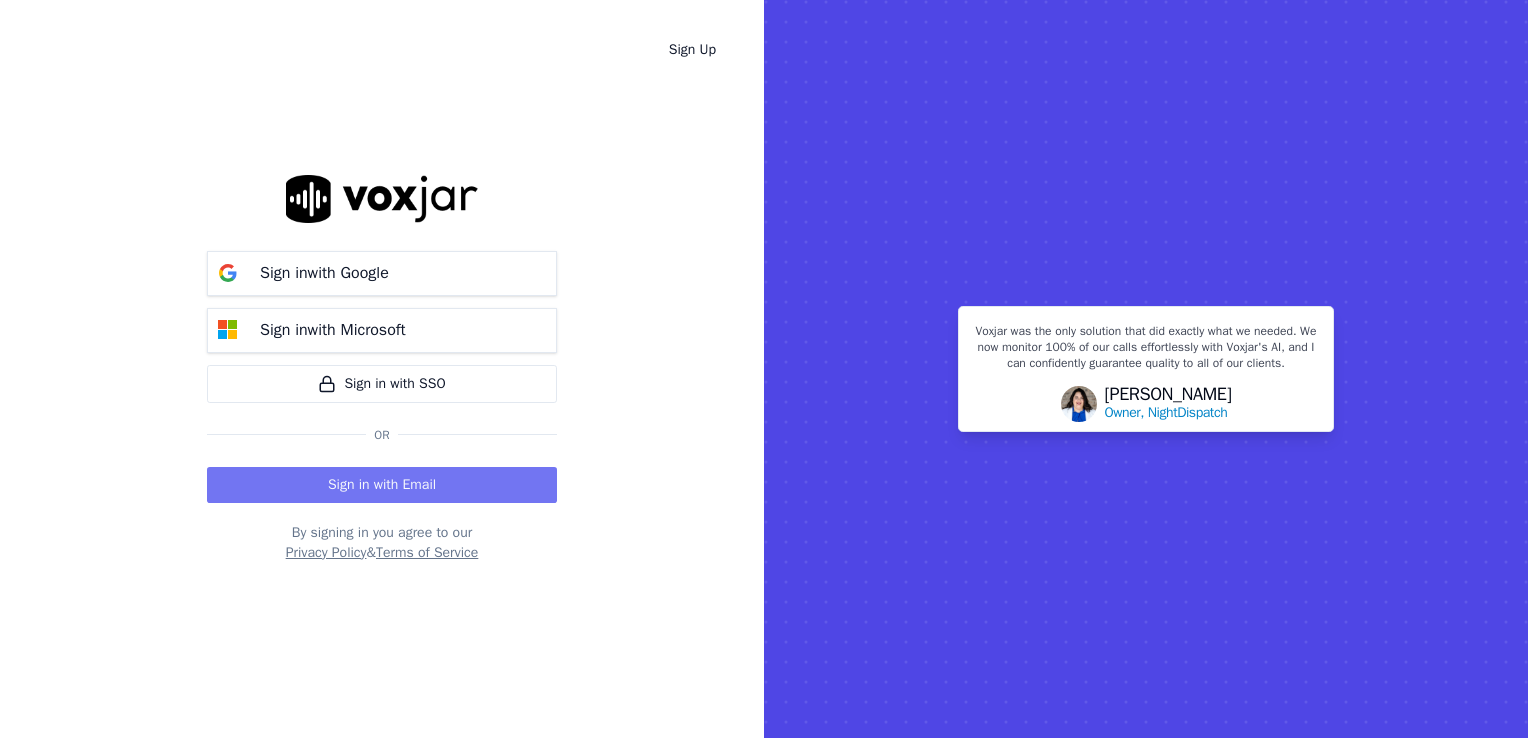 click on "Sign in with Email" at bounding box center [382, 485] 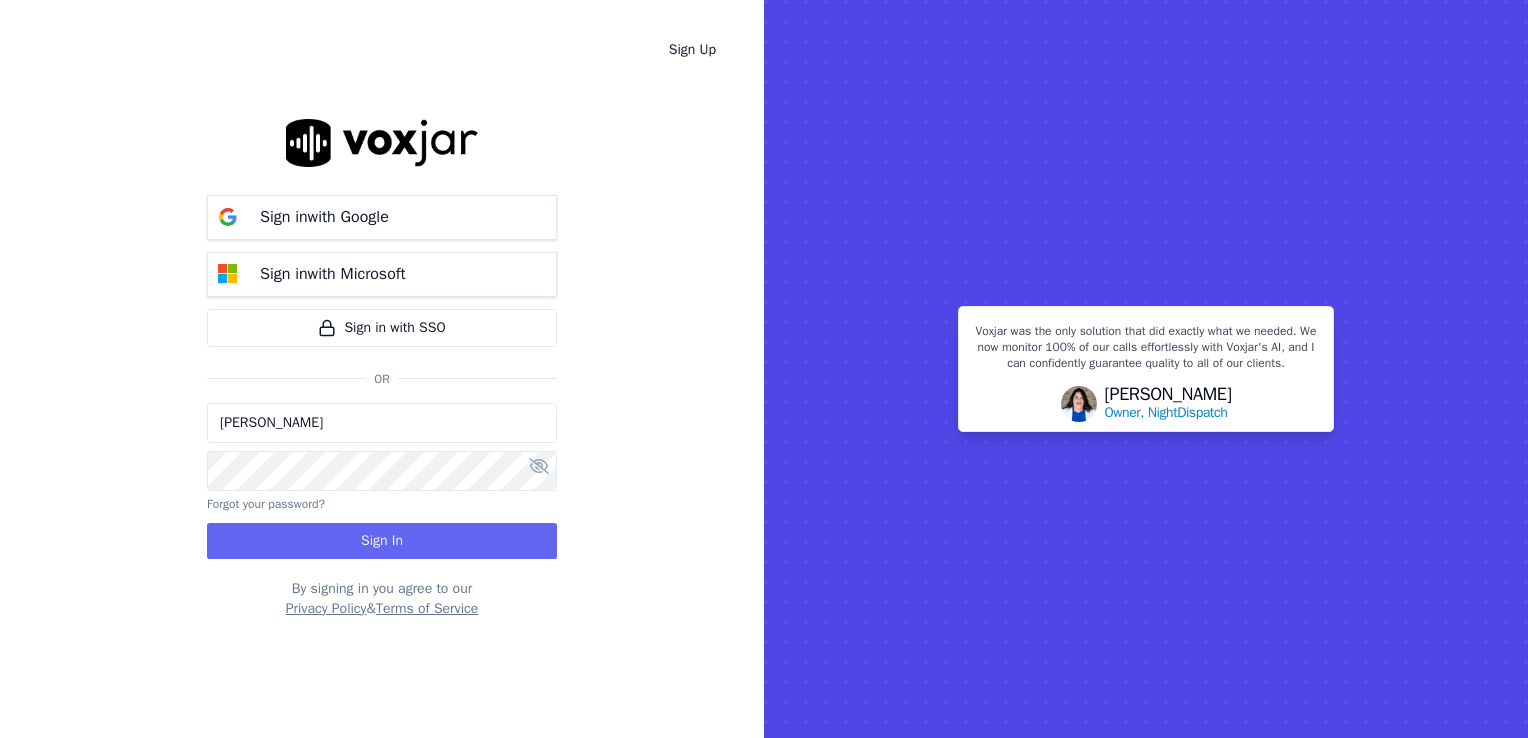 click on "[PERSON_NAME]" at bounding box center [382, 423] 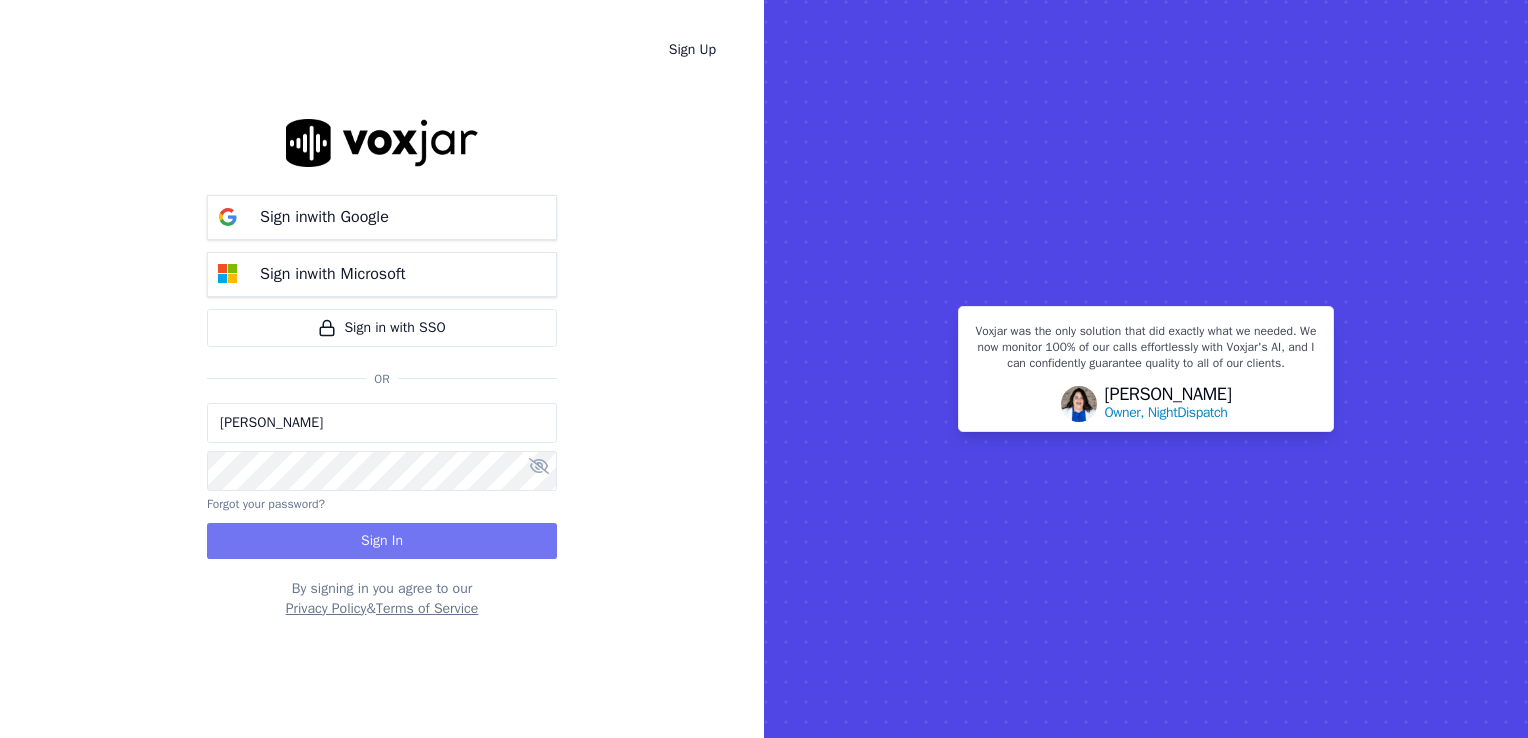 click on "Sign In" at bounding box center (382, 541) 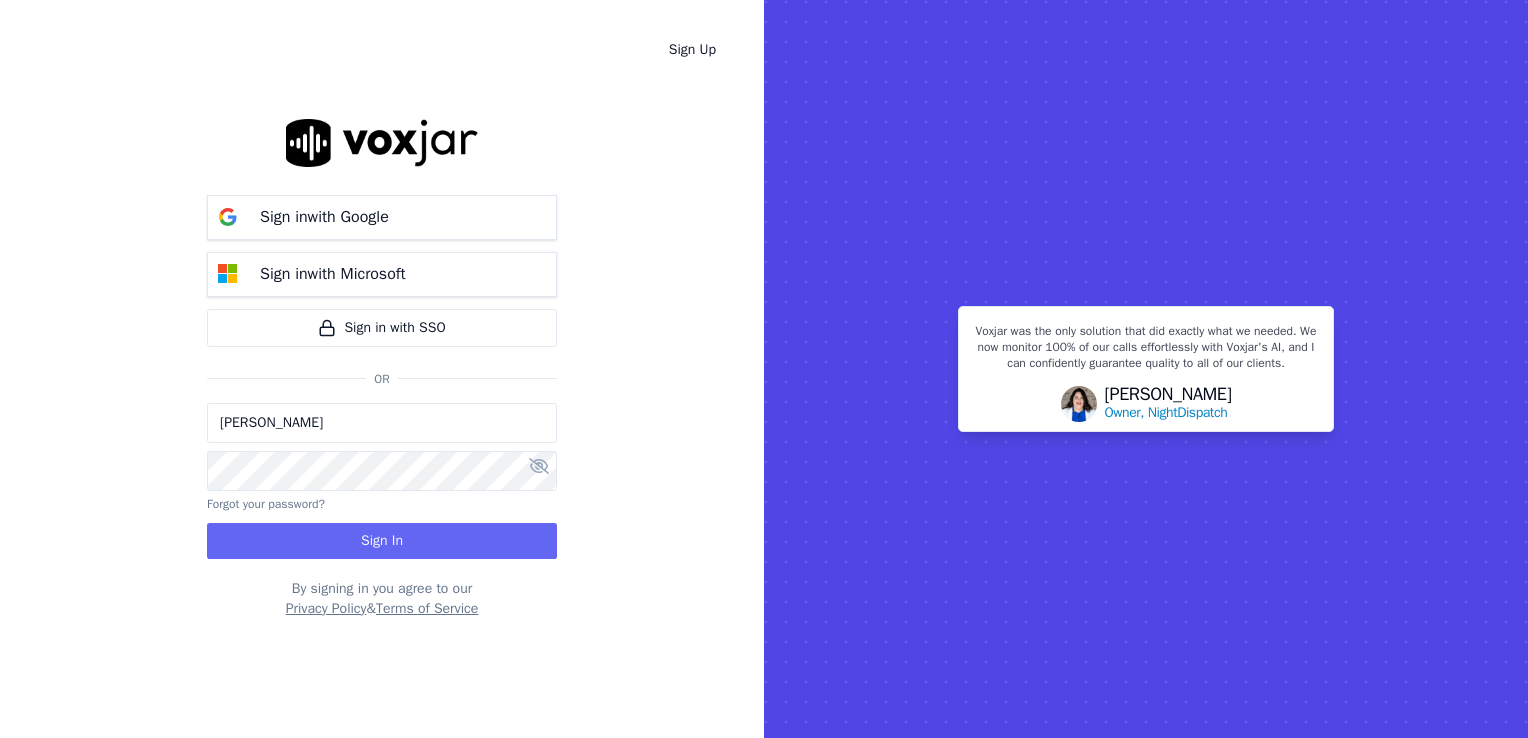 click on "Sign Up       Sign in  with Google       Sign in  with Microsoft     Sign in with SSO     Or   Christina           Forgot your password?
Sign In   By signing in you agree to our    Privacy Policy  &  Terms of Service" at bounding box center (382, 369) 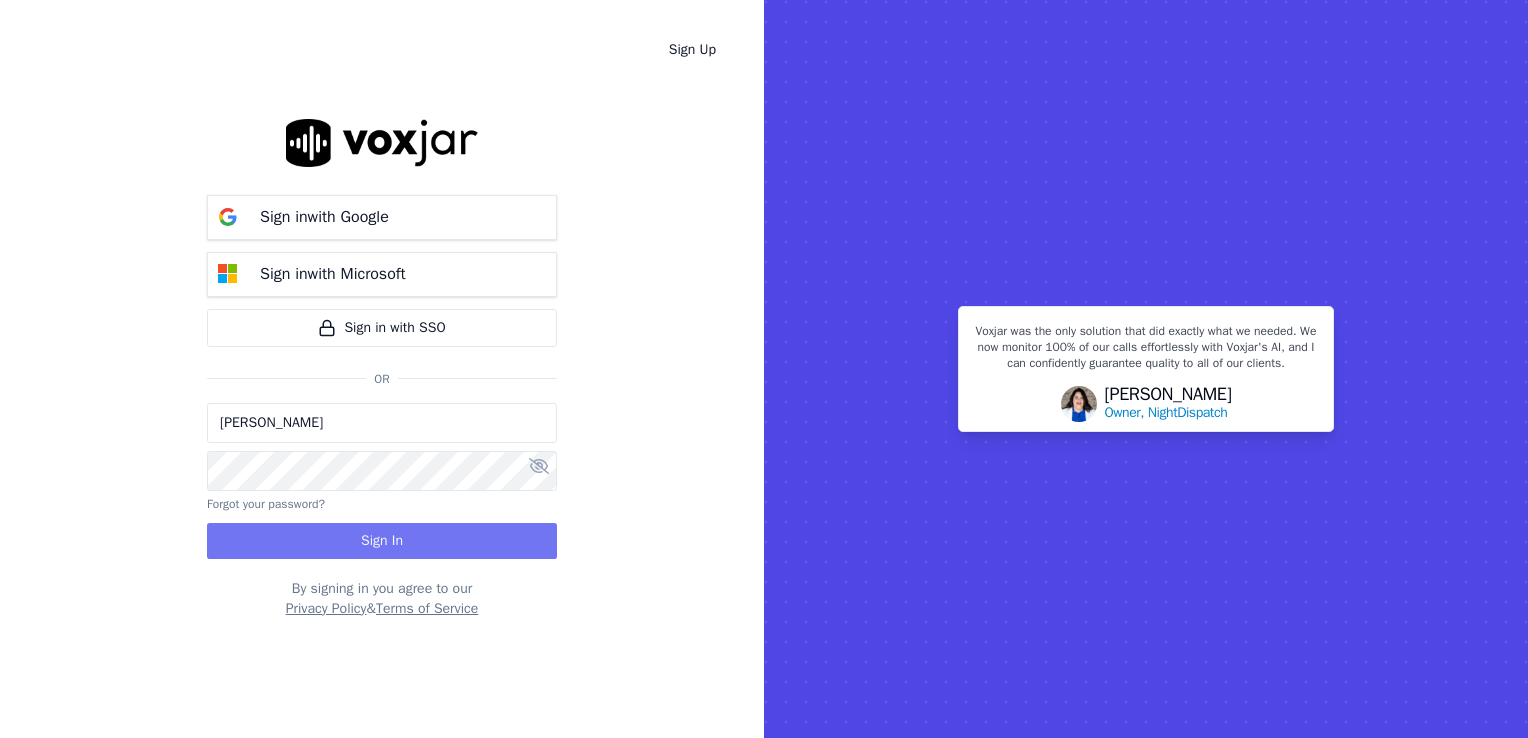 click on "Sign In" at bounding box center [382, 541] 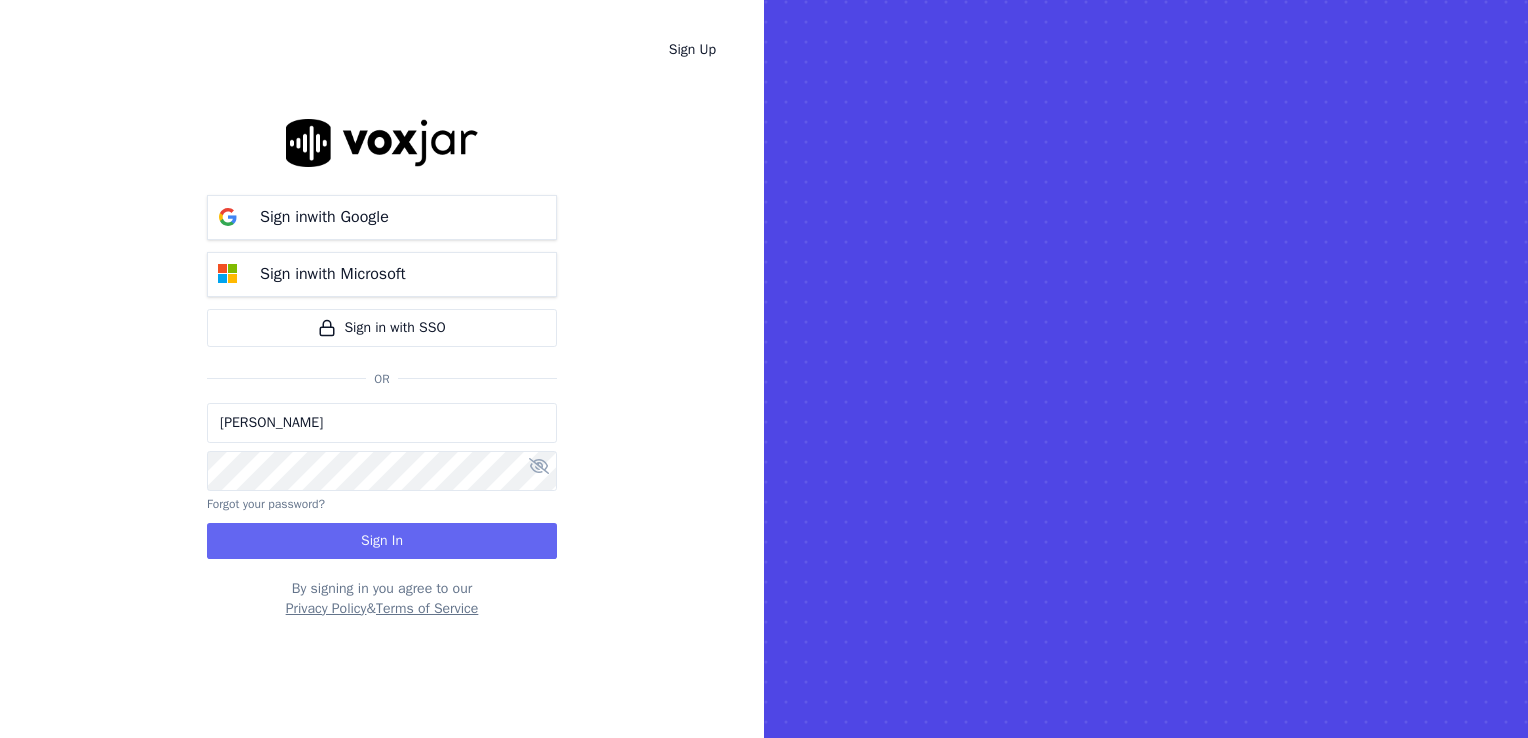 type on "christina@nightdispatch.net" 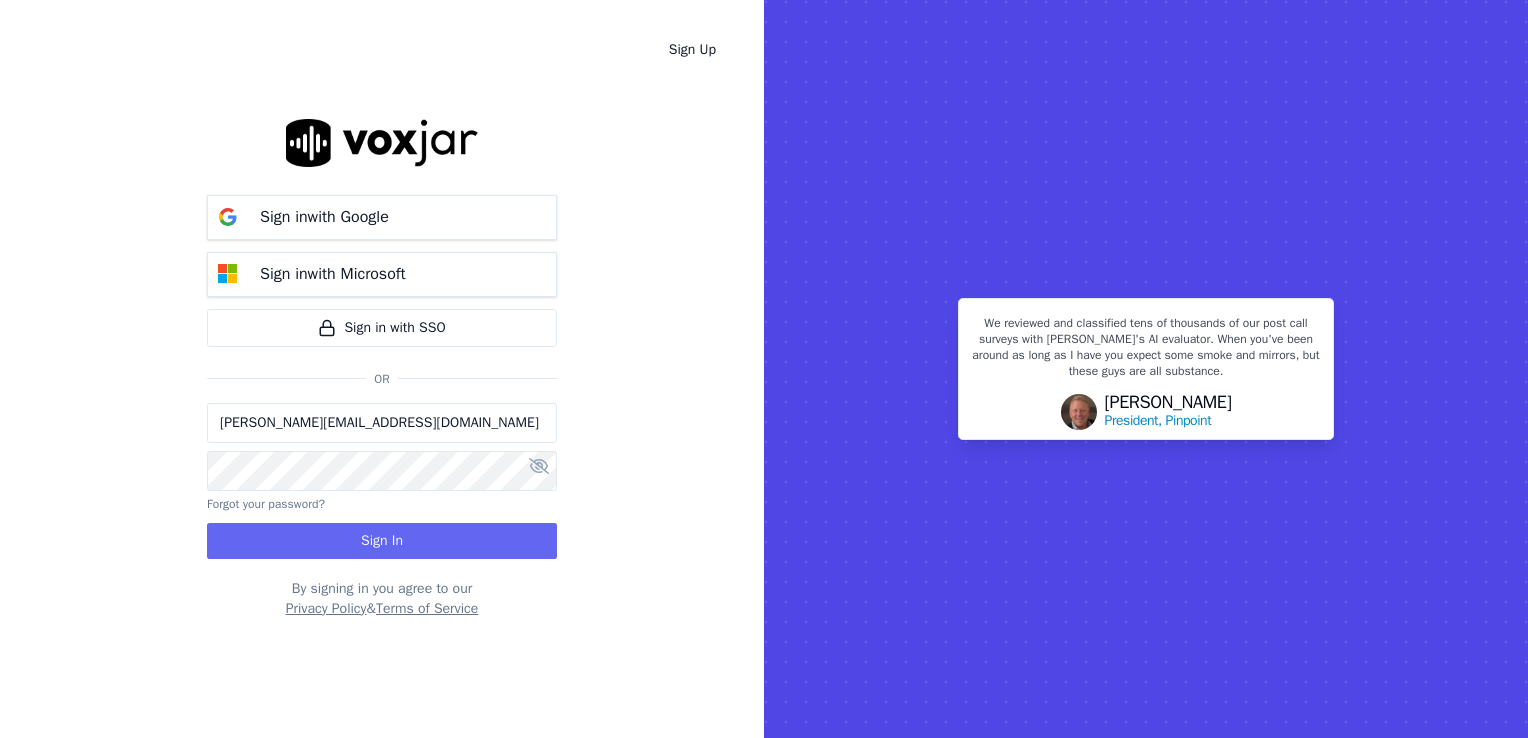 type 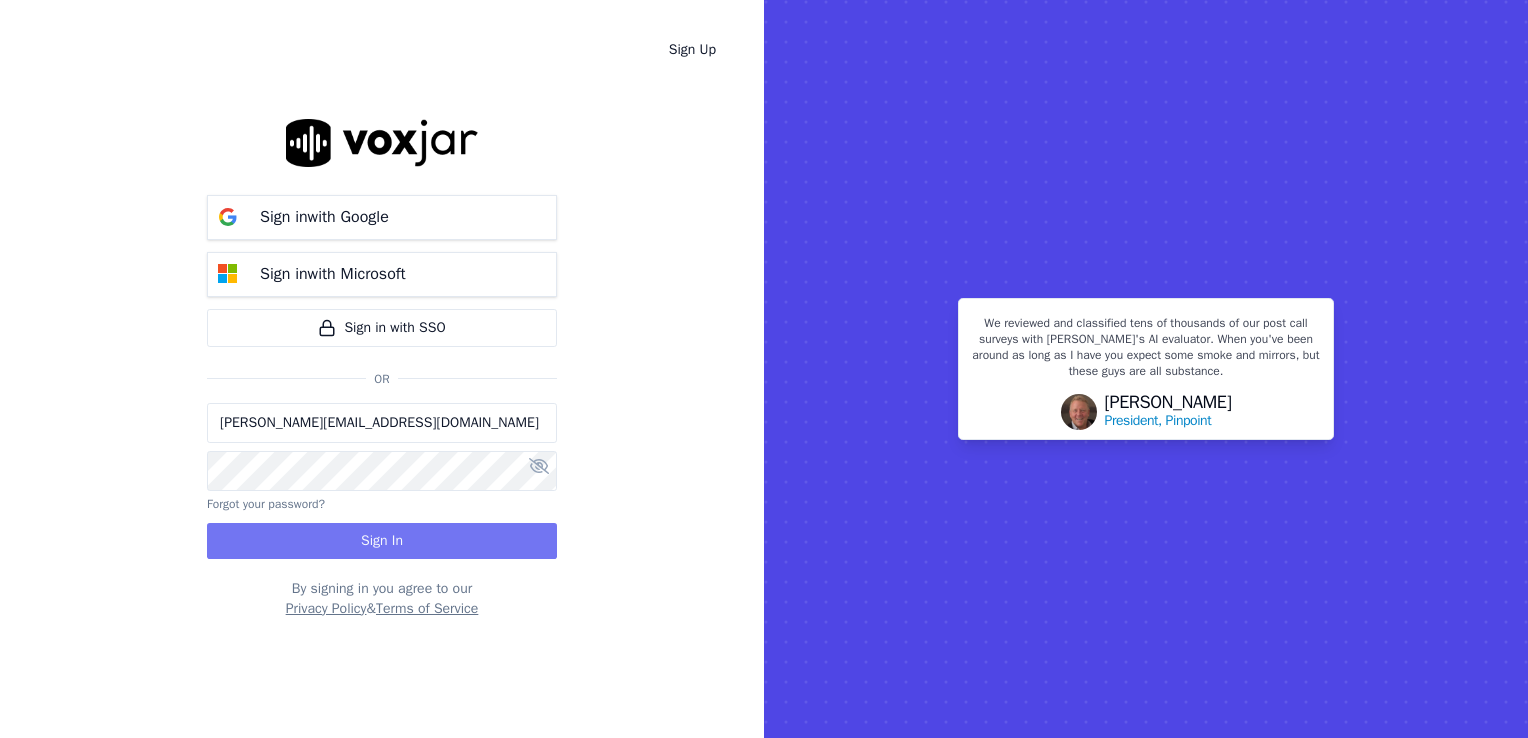 click on "Sign In" at bounding box center (382, 541) 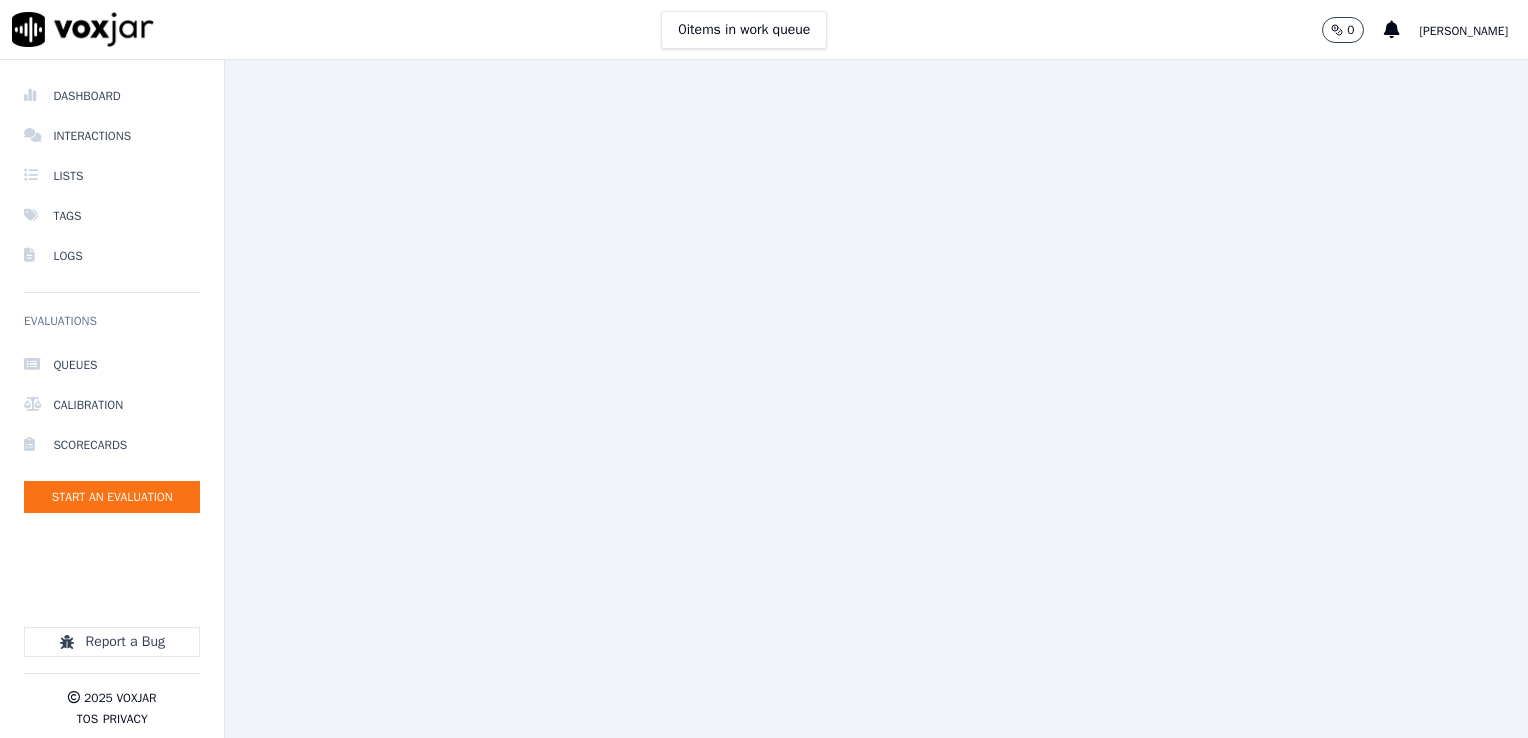 scroll, scrollTop: 0, scrollLeft: 0, axis: both 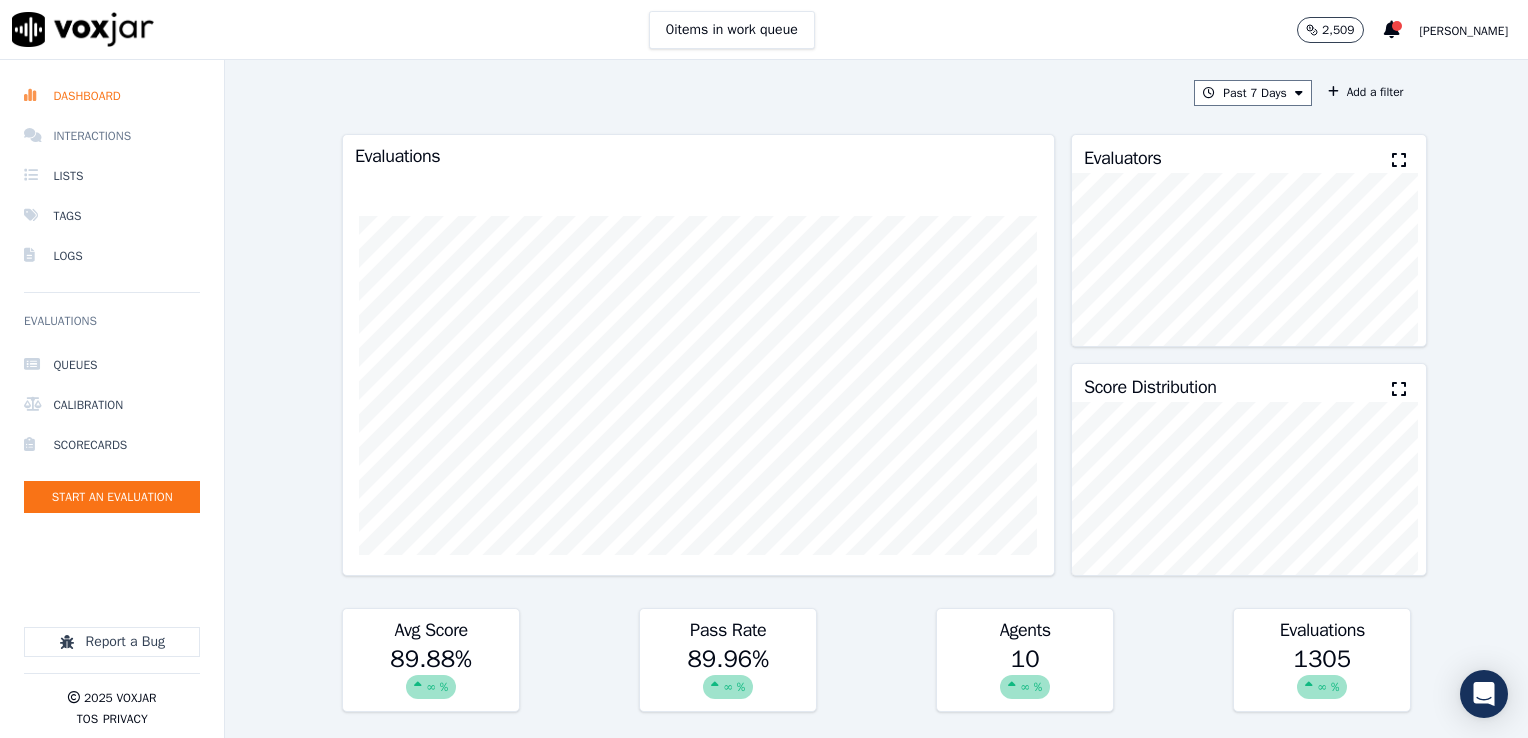 click on "Interactions" at bounding box center [112, 136] 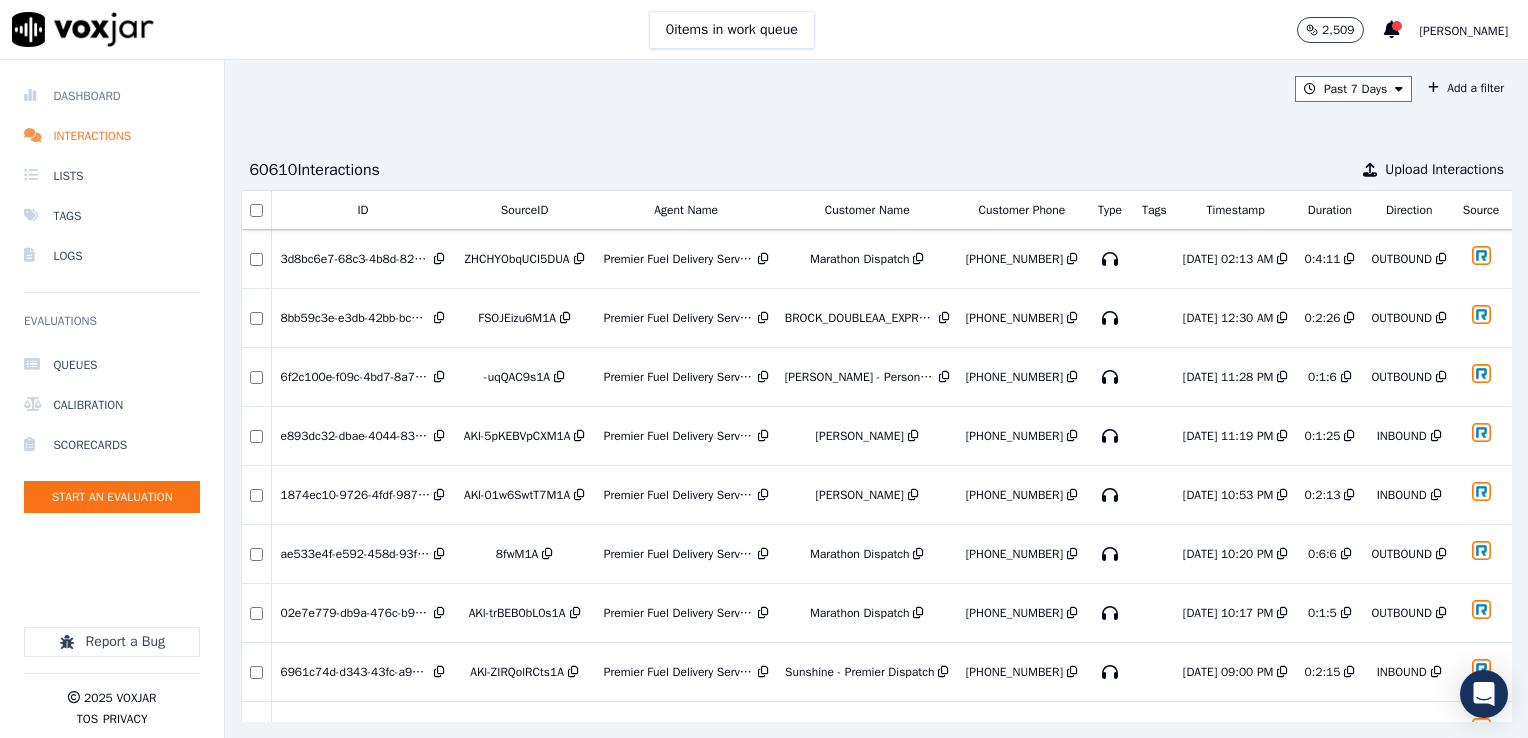click on "Dashboard" at bounding box center (112, 96) 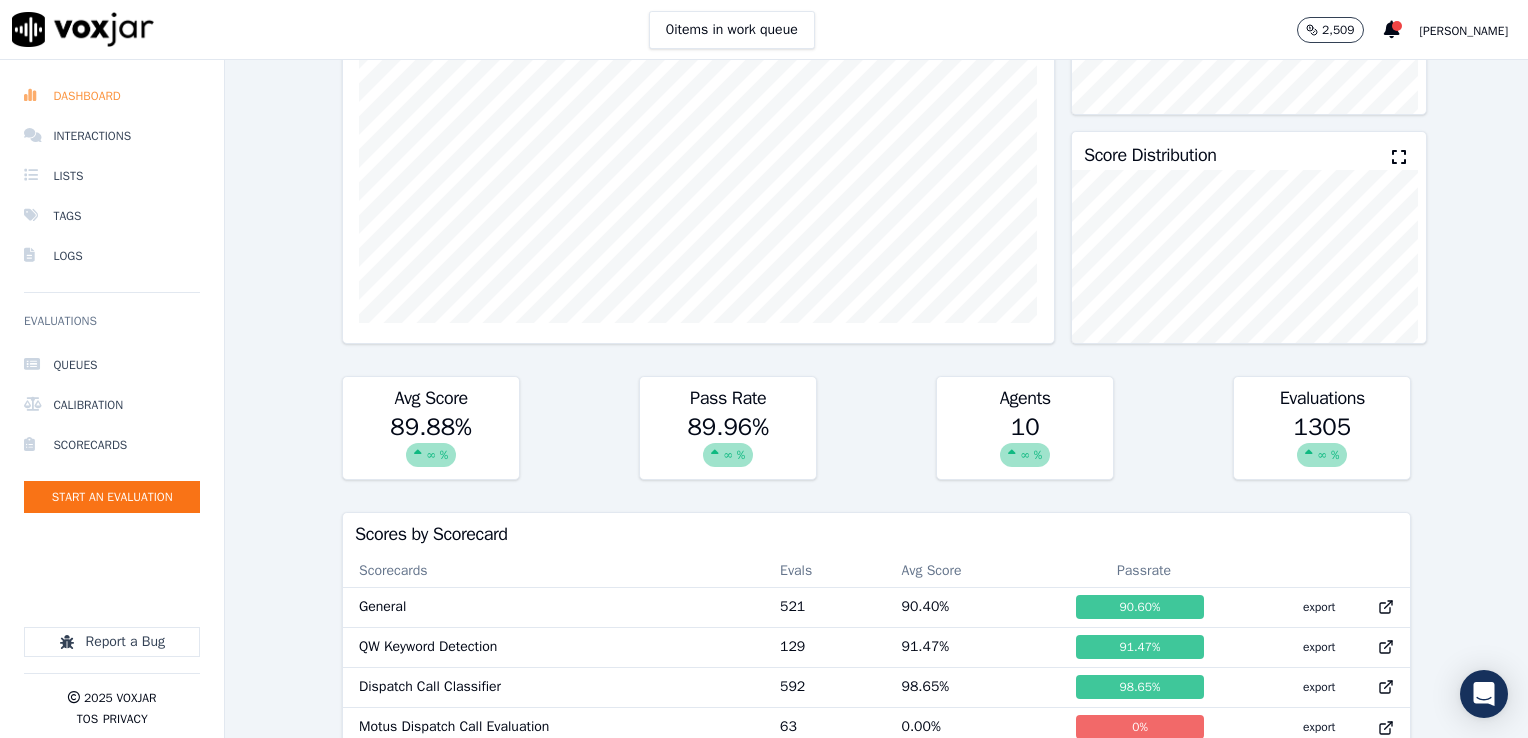 scroll, scrollTop: 233, scrollLeft: 0, axis: vertical 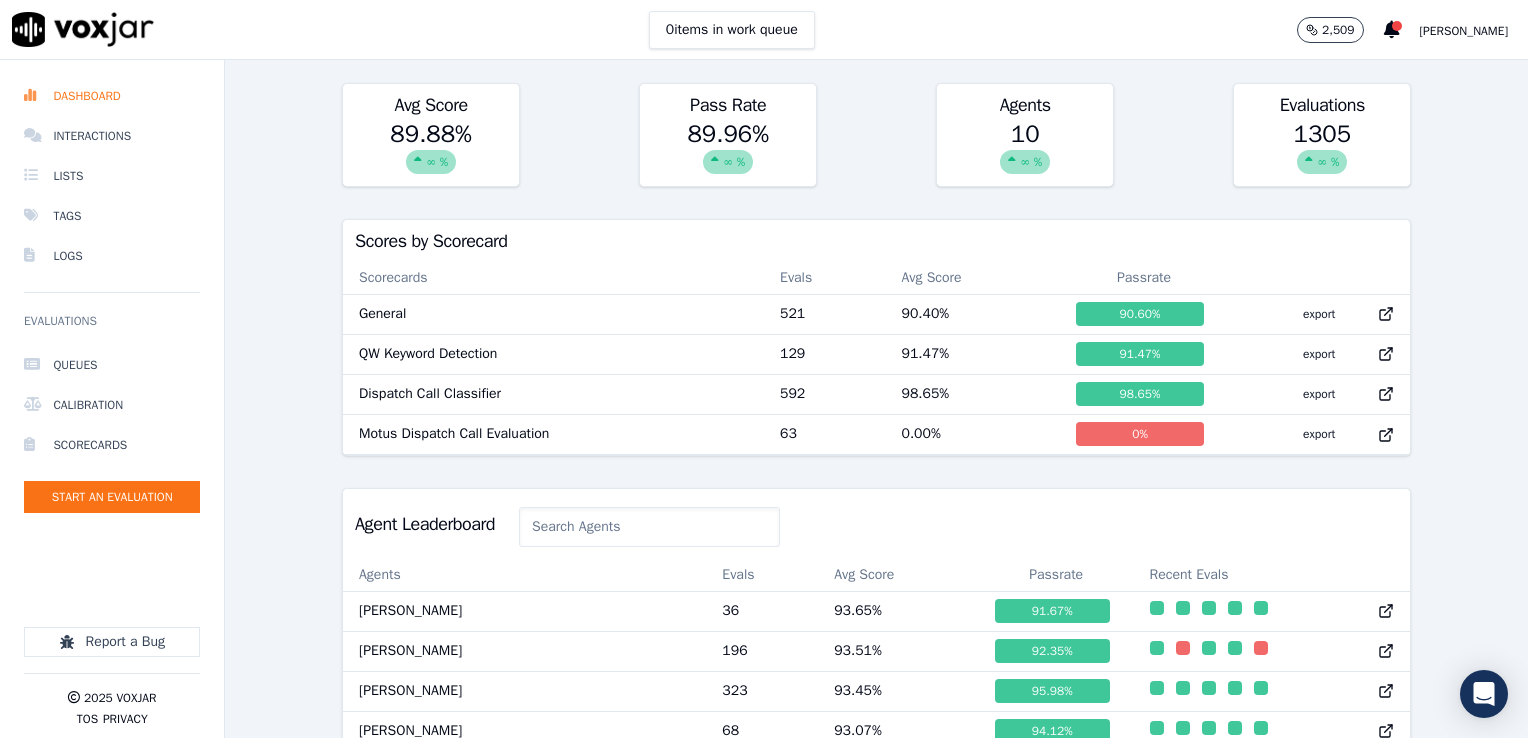 click on "∞ %" at bounding box center [1322, 162] 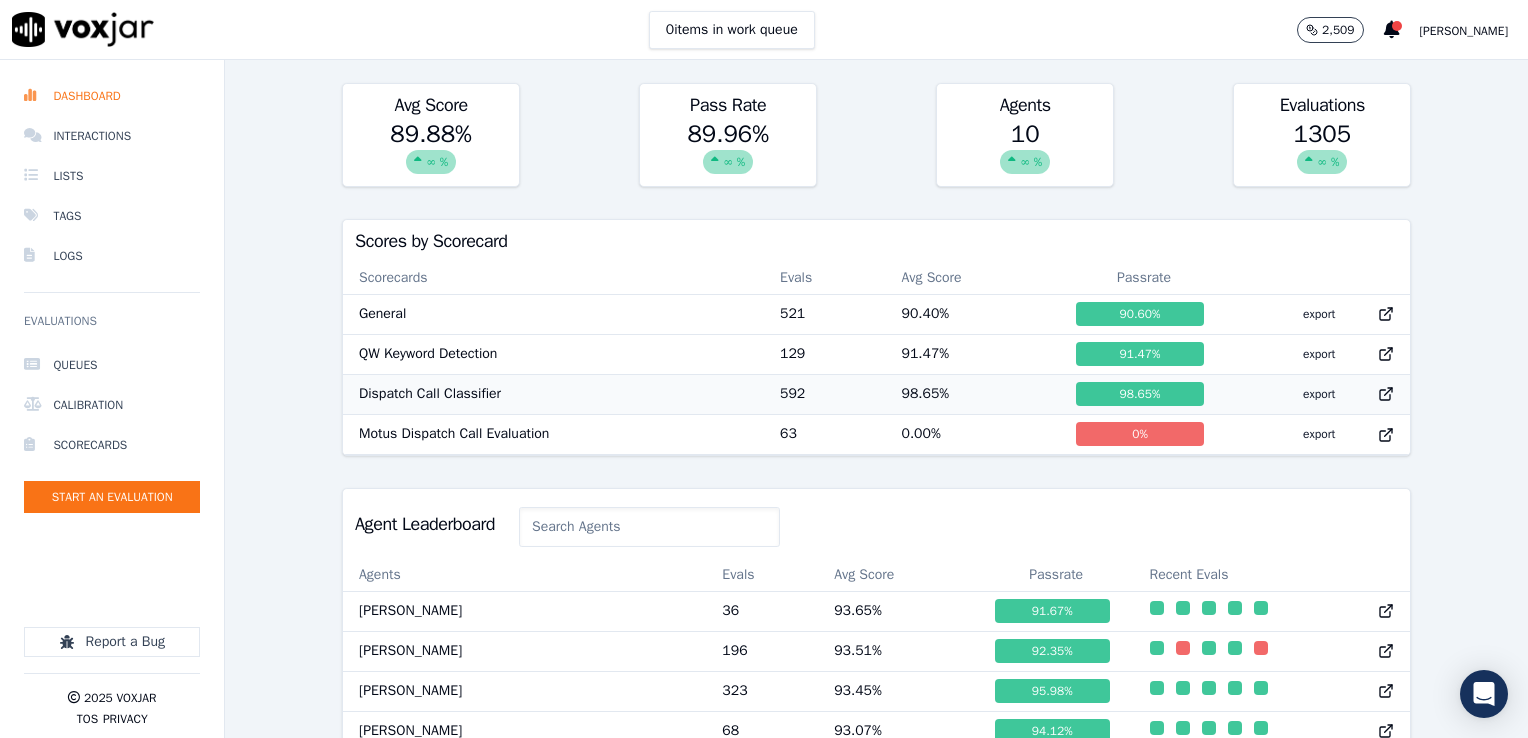 click on "98.65 %" at bounding box center [1140, 394] 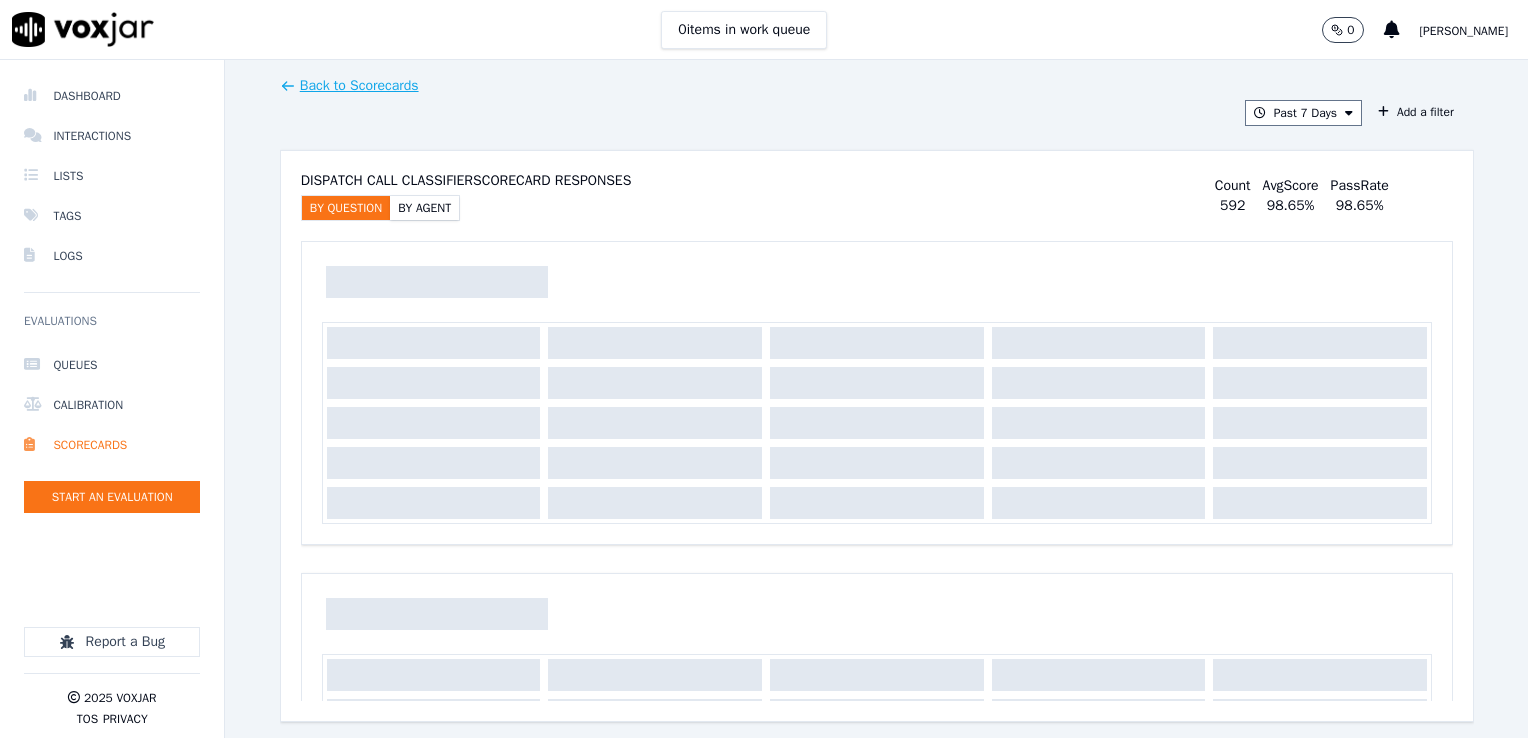 scroll, scrollTop: 0, scrollLeft: 0, axis: both 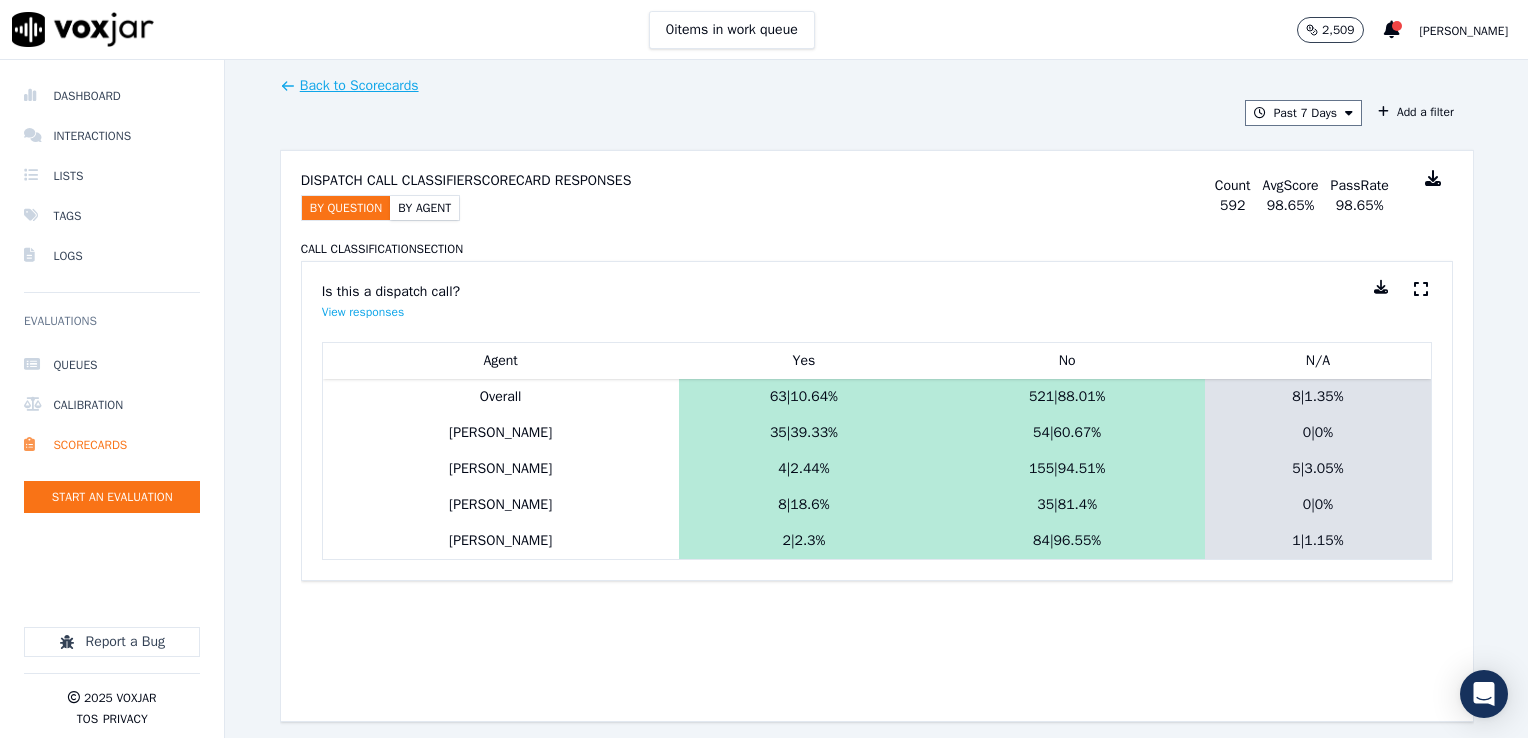 click on "By Agent" at bounding box center (424, 208) 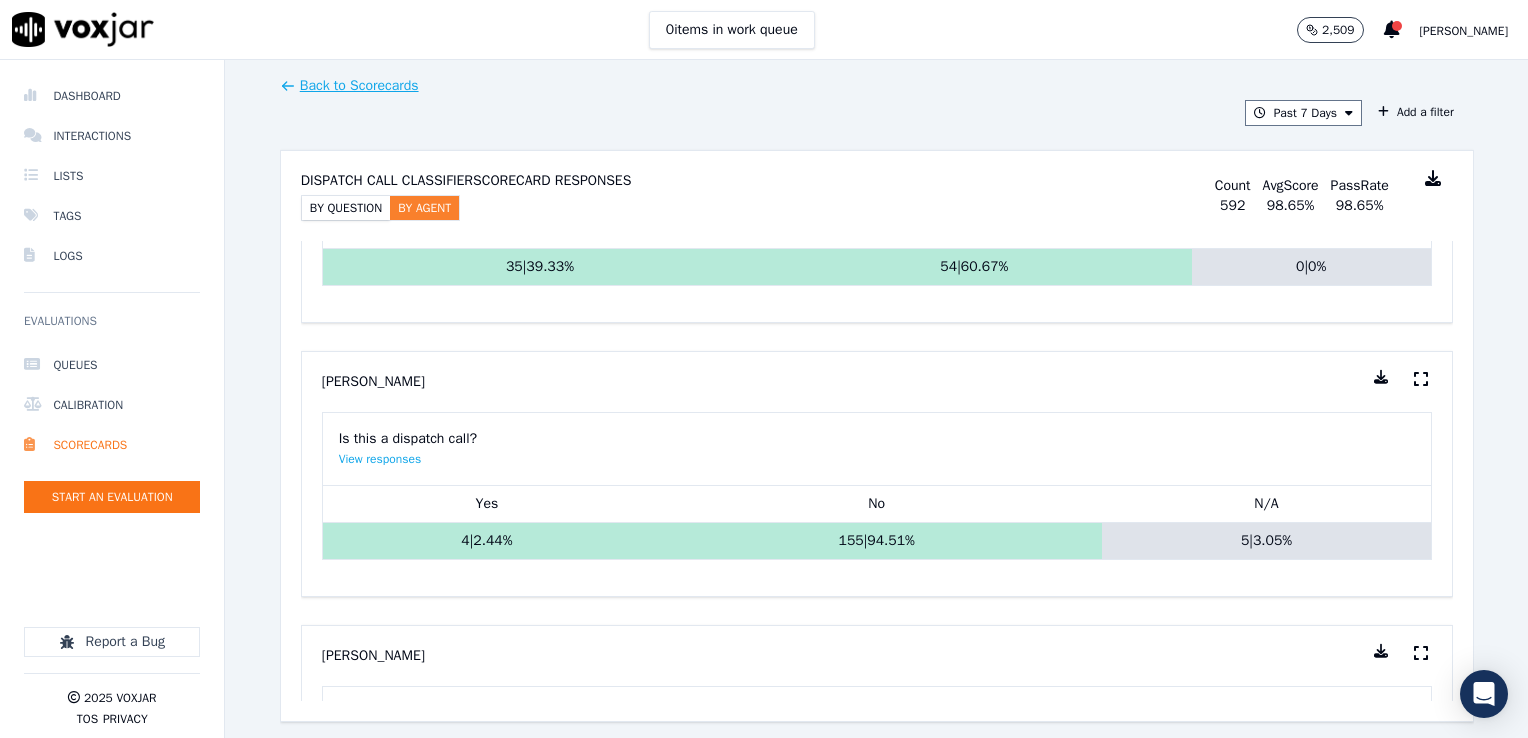 scroll, scrollTop: 0, scrollLeft: 0, axis: both 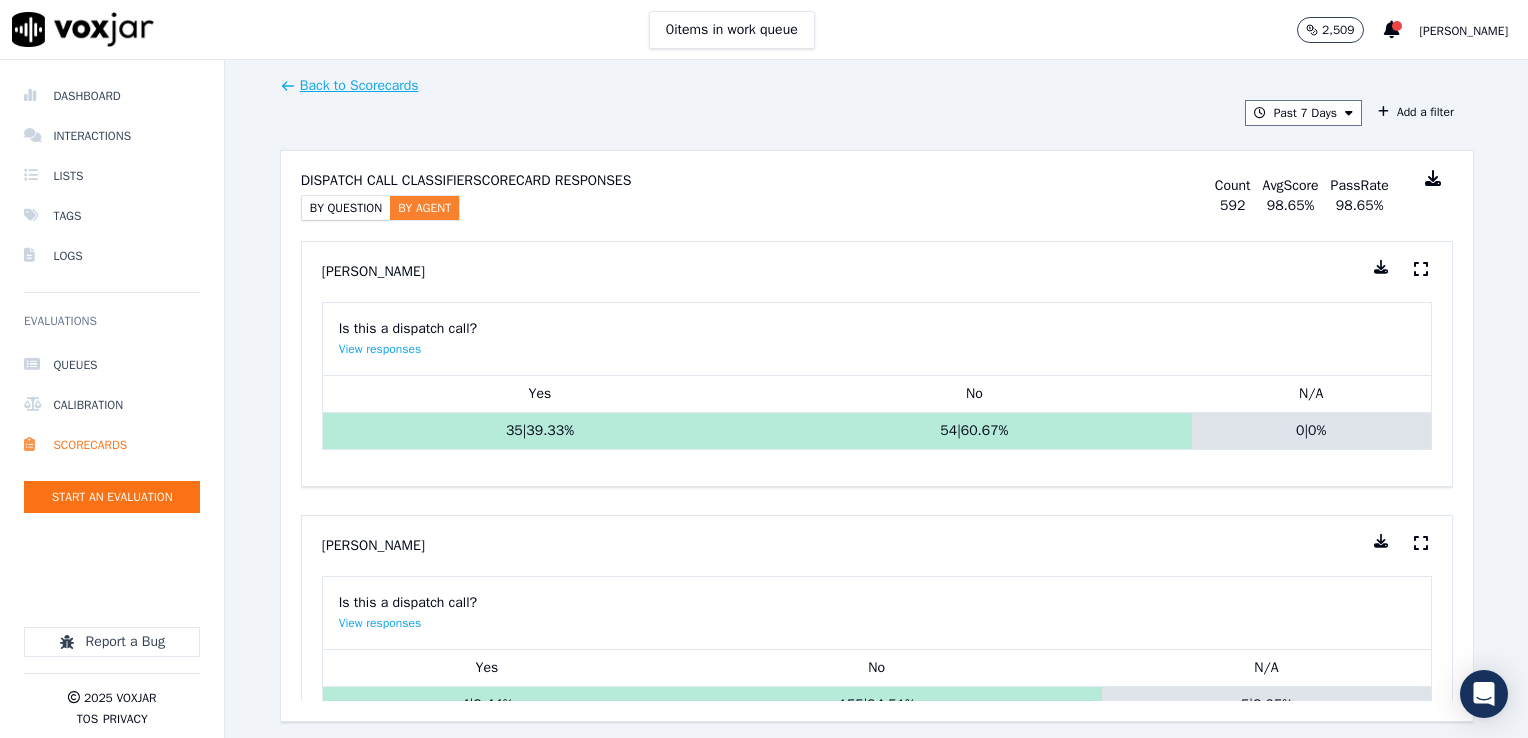 click on "Back to Scorecards" at bounding box center (349, 86) 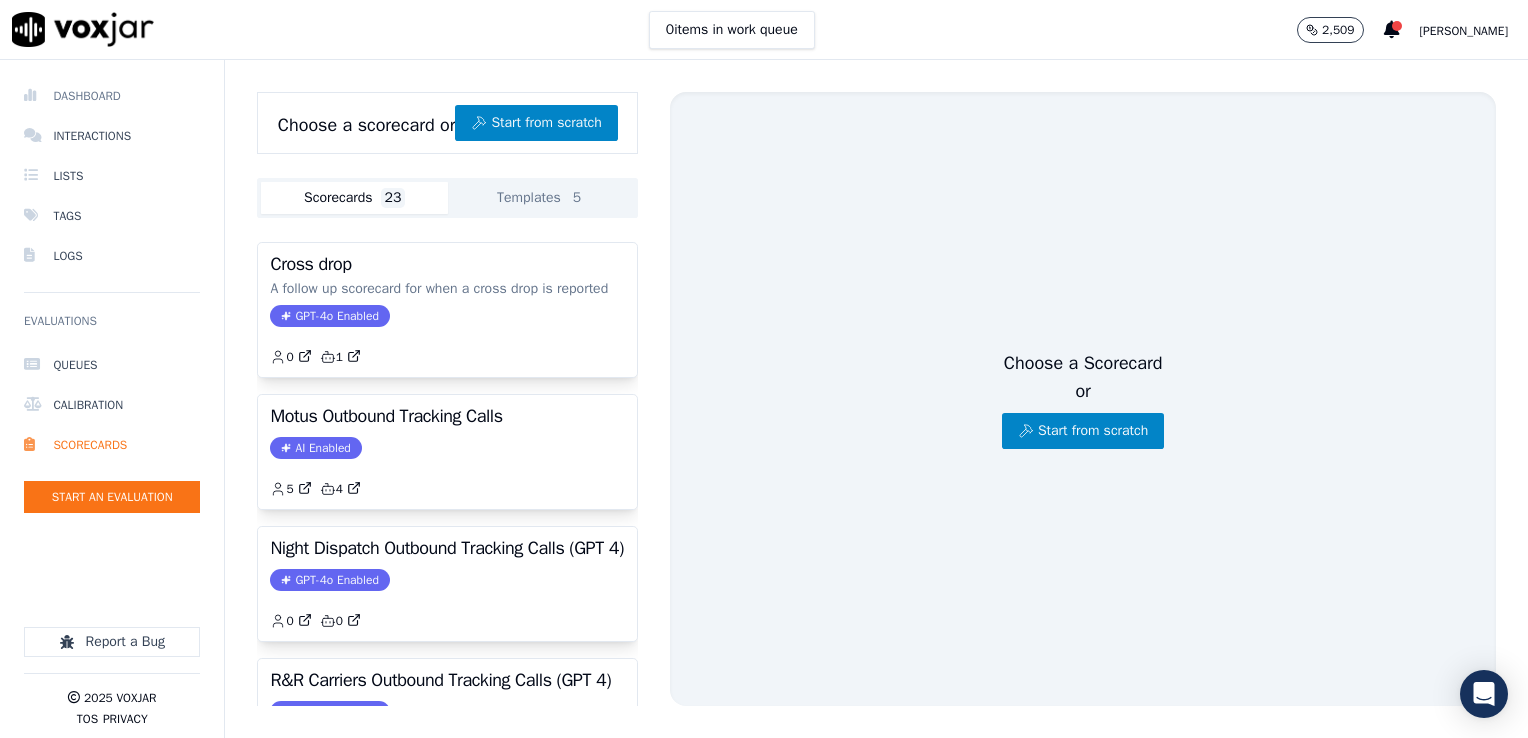 click on "Dashboard" at bounding box center (112, 96) 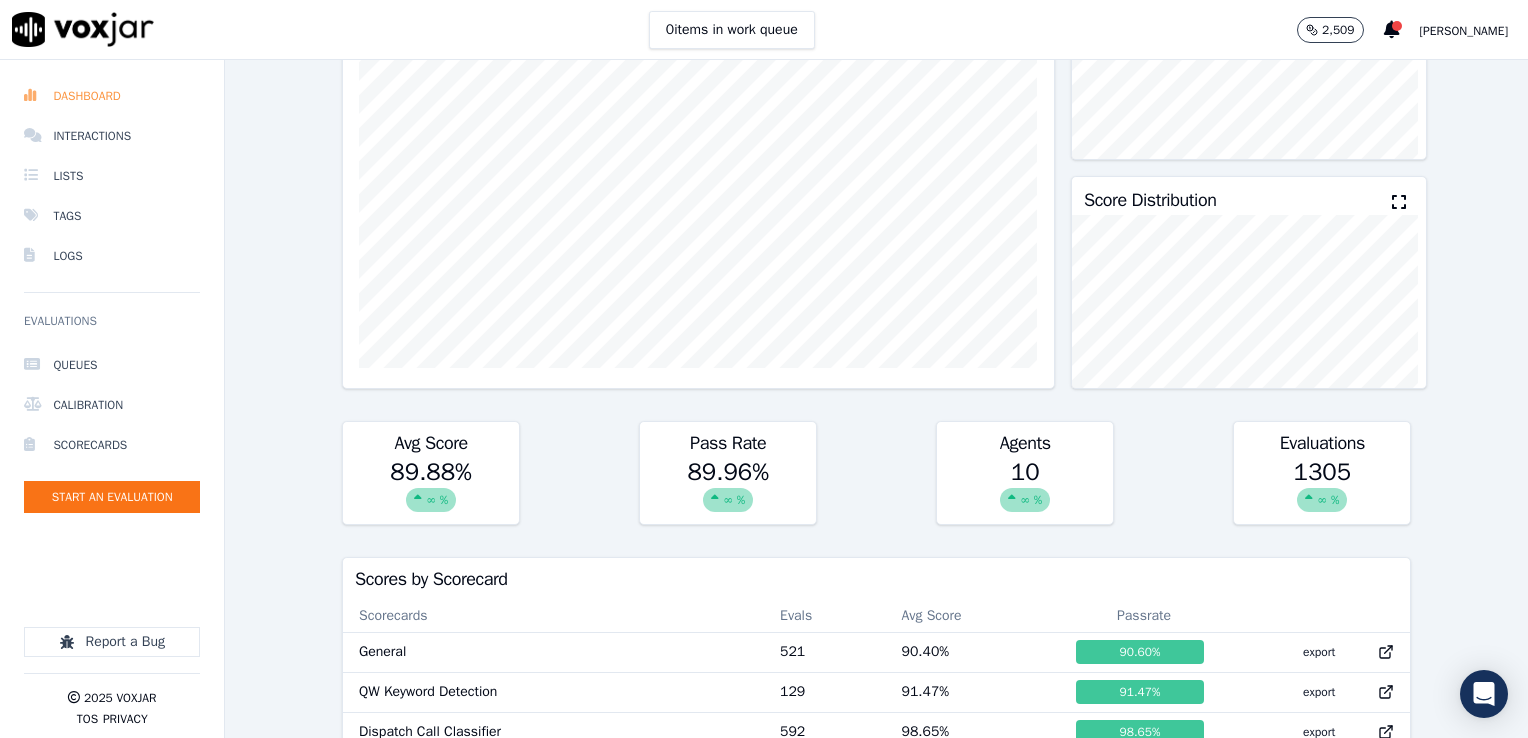 scroll, scrollTop: 240, scrollLeft: 0, axis: vertical 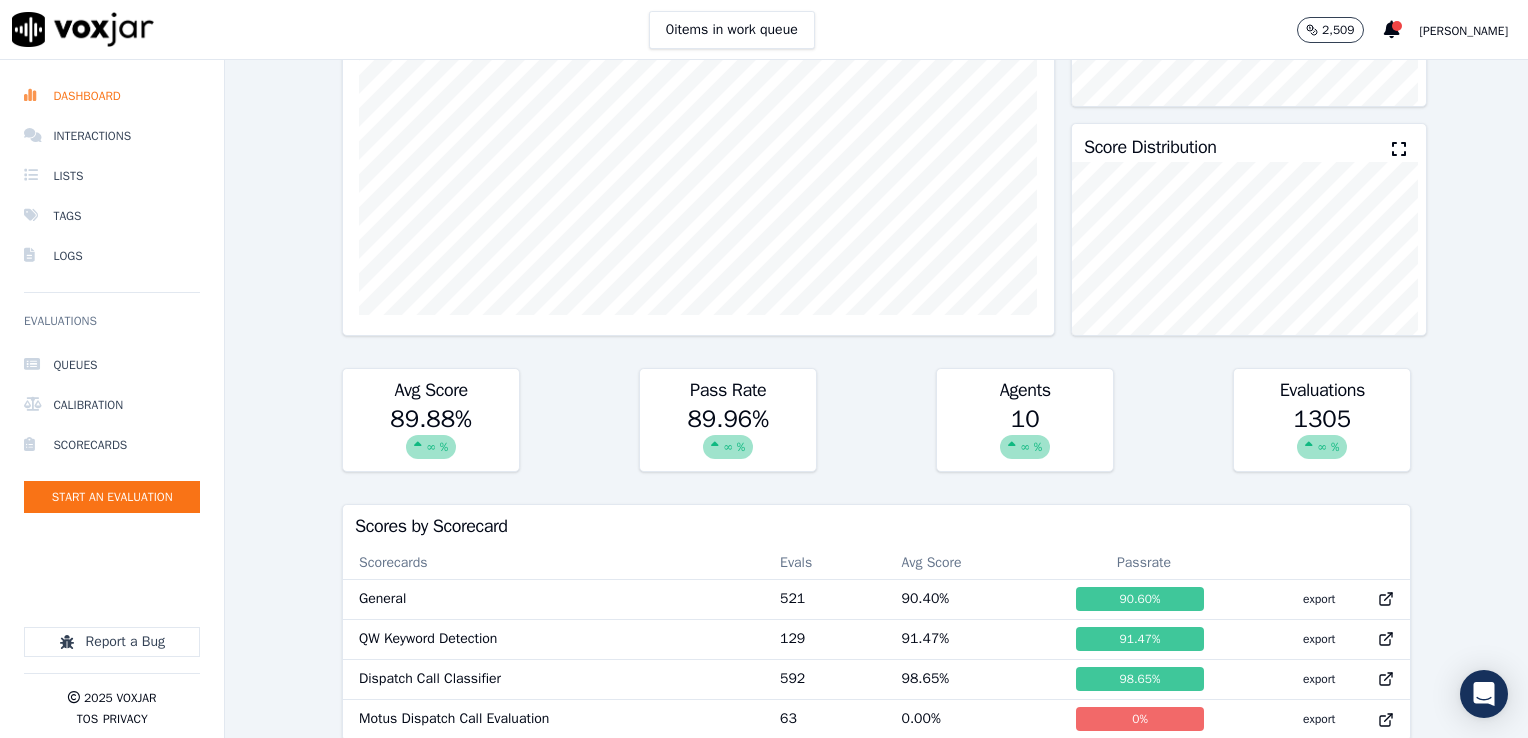 click on "Agents" at bounding box center (1025, 390) 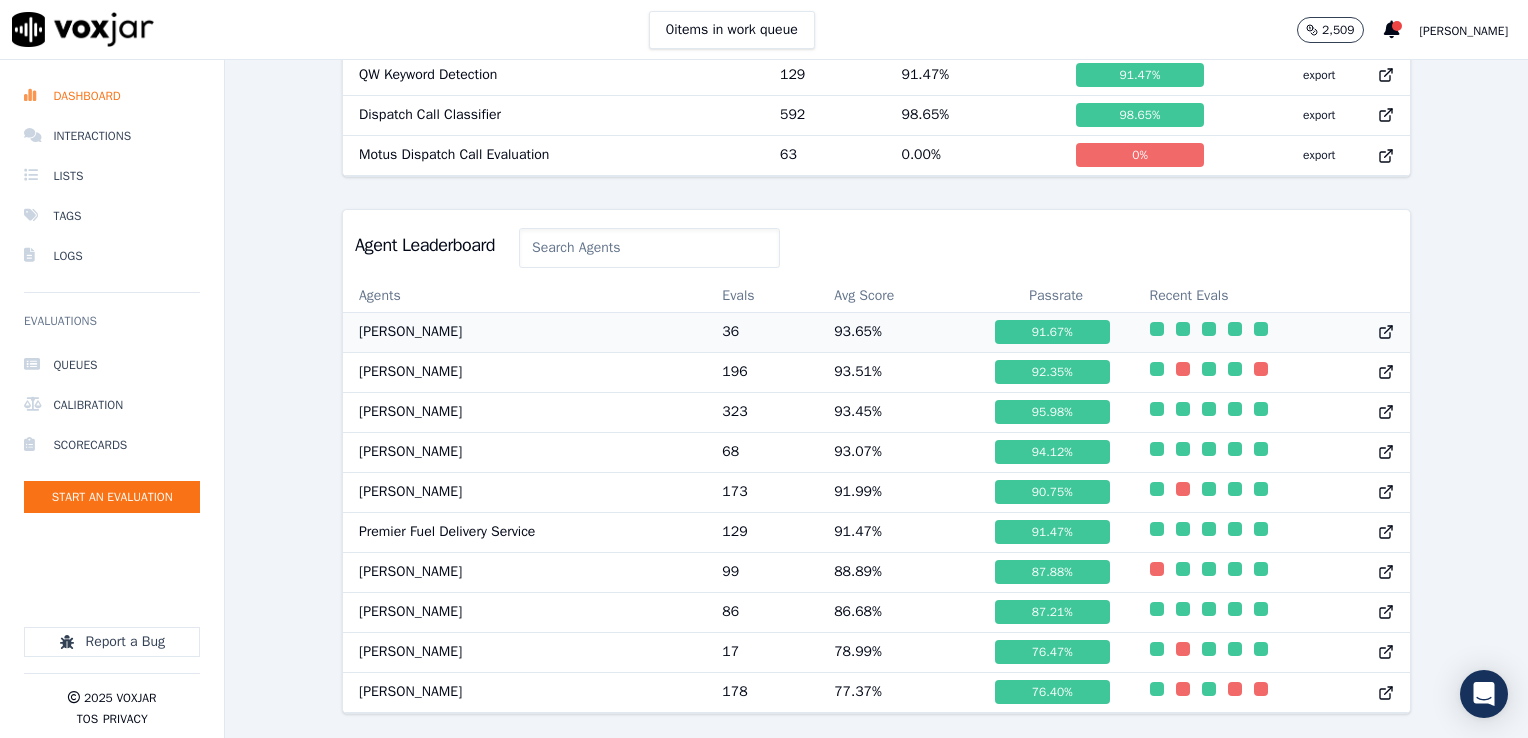 scroll, scrollTop: 861, scrollLeft: 0, axis: vertical 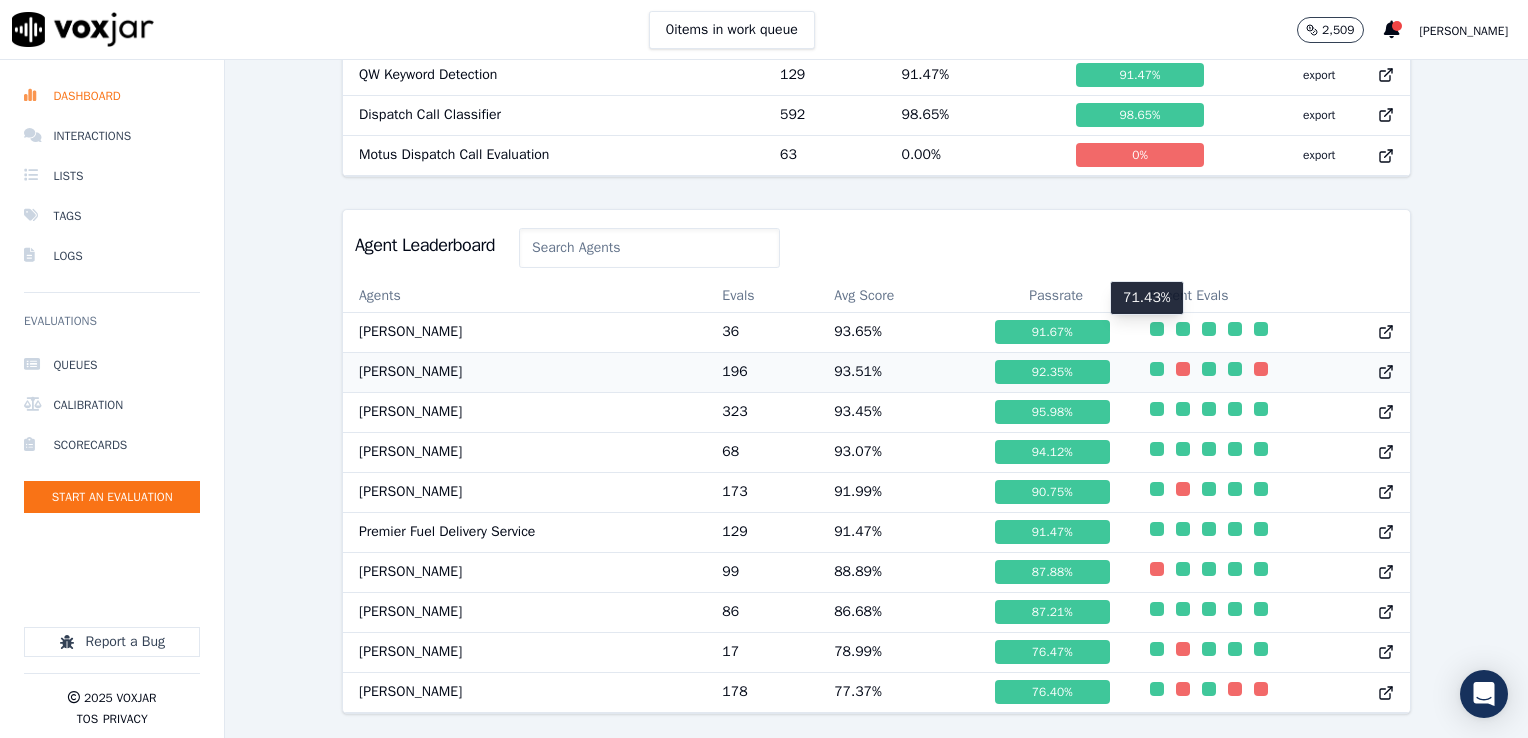 click at bounding box center (1183, 369) 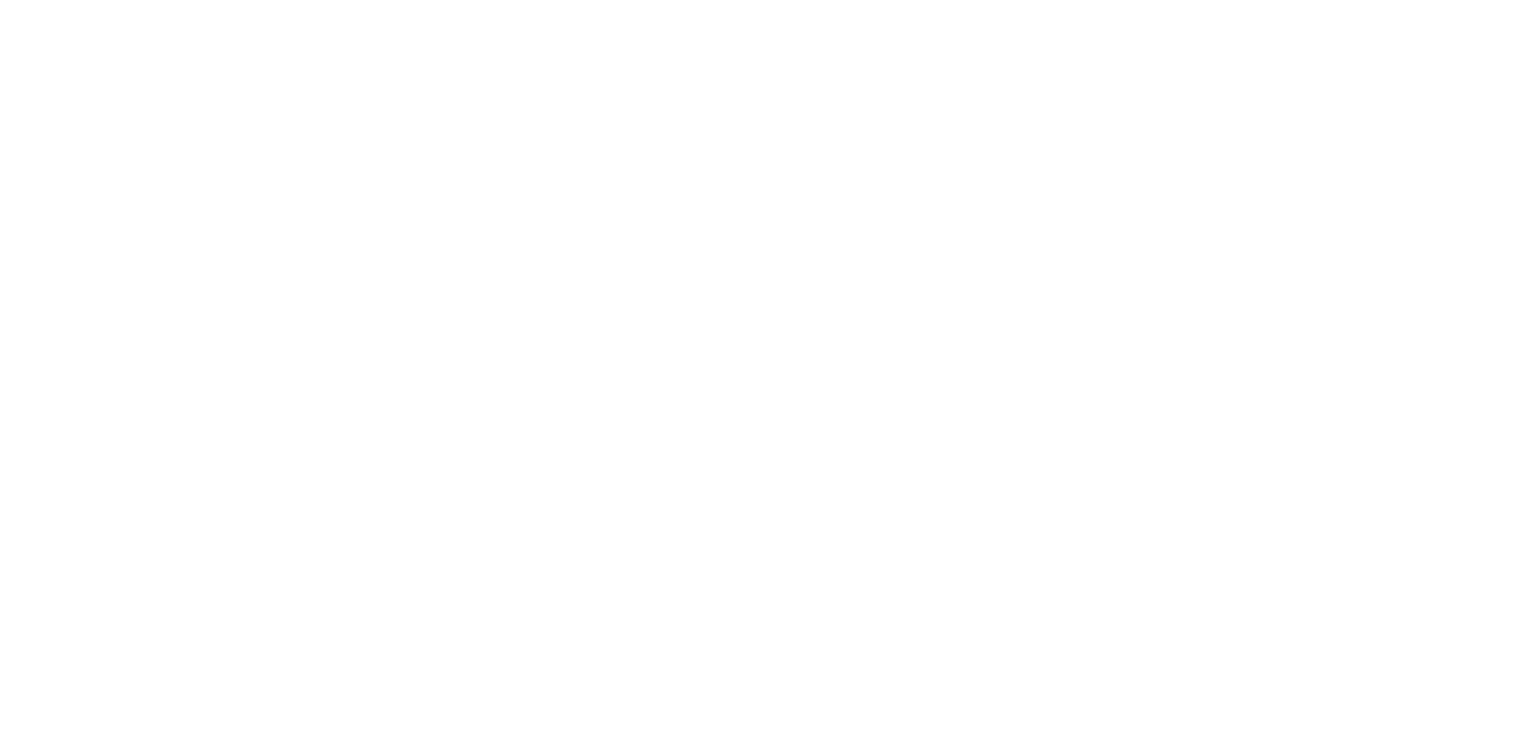 scroll, scrollTop: 0, scrollLeft: 0, axis: both 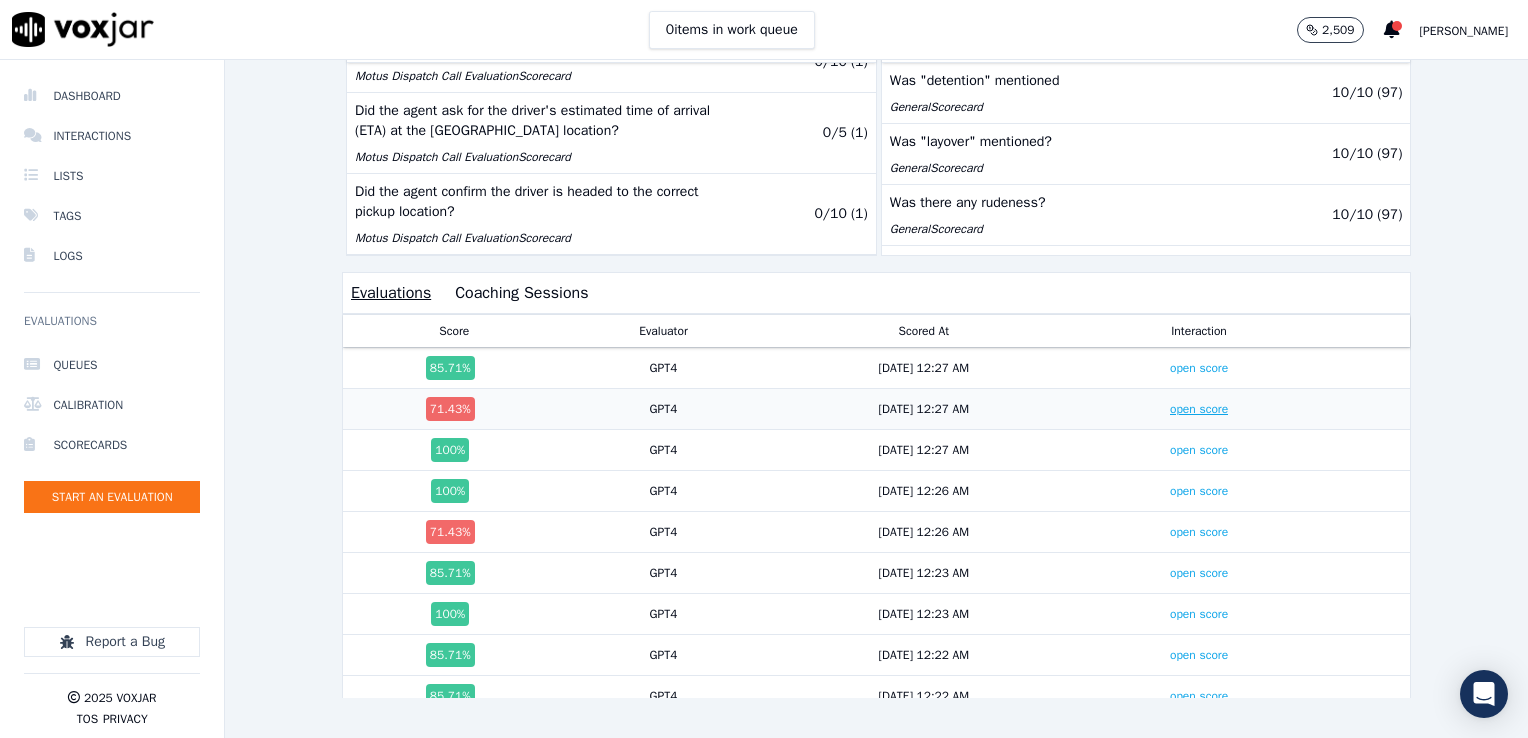 click on "open score" at bounding box center [1199, 409] 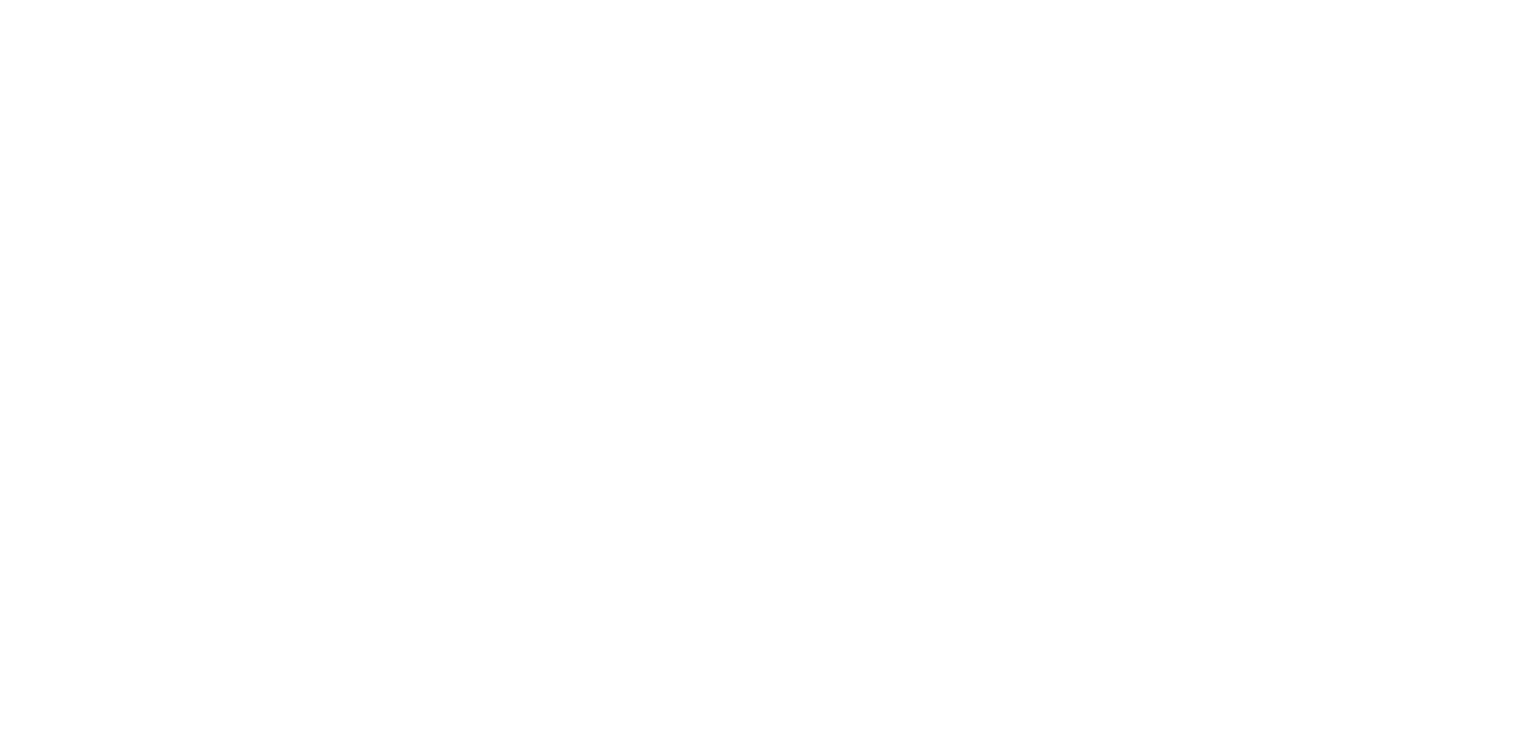 scroll, scrollTop: 0, scrollLeft: 0, axis: both 